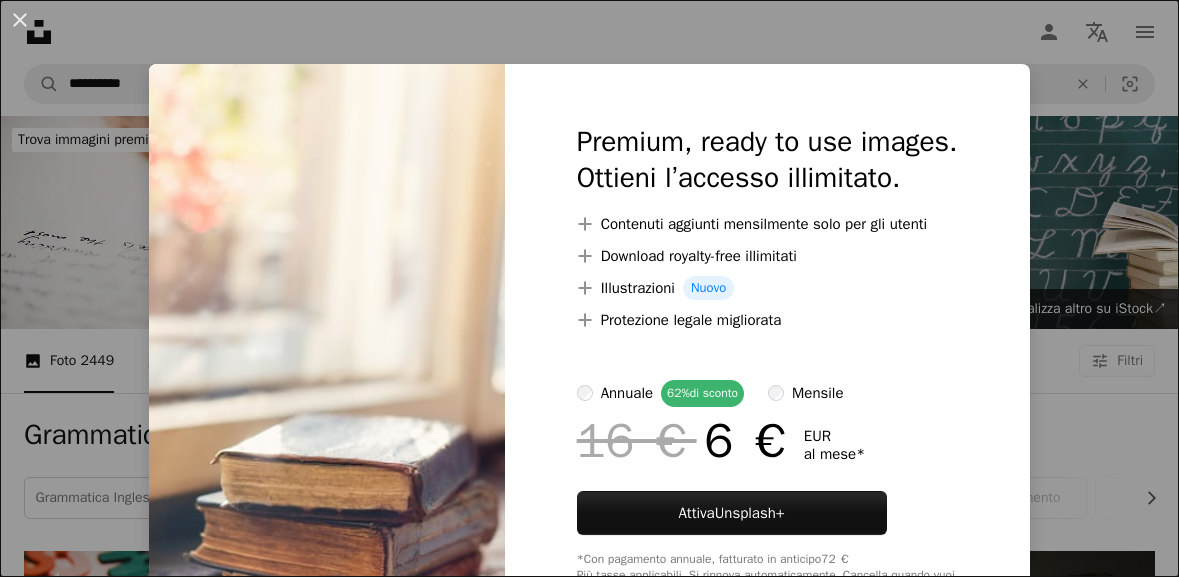 scroll, scrollTop: 3023, scrollLeft: 0, axis: vertical 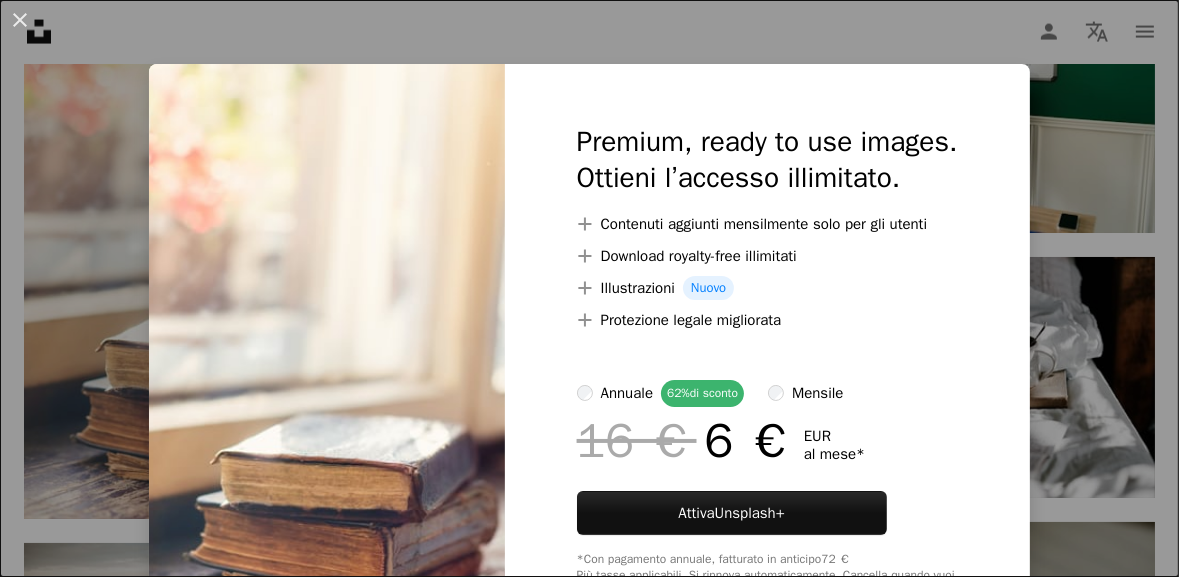 click on "An X shape Premium, ready to use images. Ottieni l’accesso illimitato. A plus sign Contenuti aggiunti mensilmente solo per gli utenti A plus sign Download royalty-free illimitati A plus sign Illustrazioni  Nuovo A plus sign Protezione legale migliorata annuale 62%  di sconto mensile 16 €   6 € EUR al mese * Attiva  Unsplash+ *Con pagamento annuale, fatturato in anticipo  72 € Più tasse applicabili. Si rinnova automaticamente. Cancella quando vuoi." at bounding box center [589, 288] 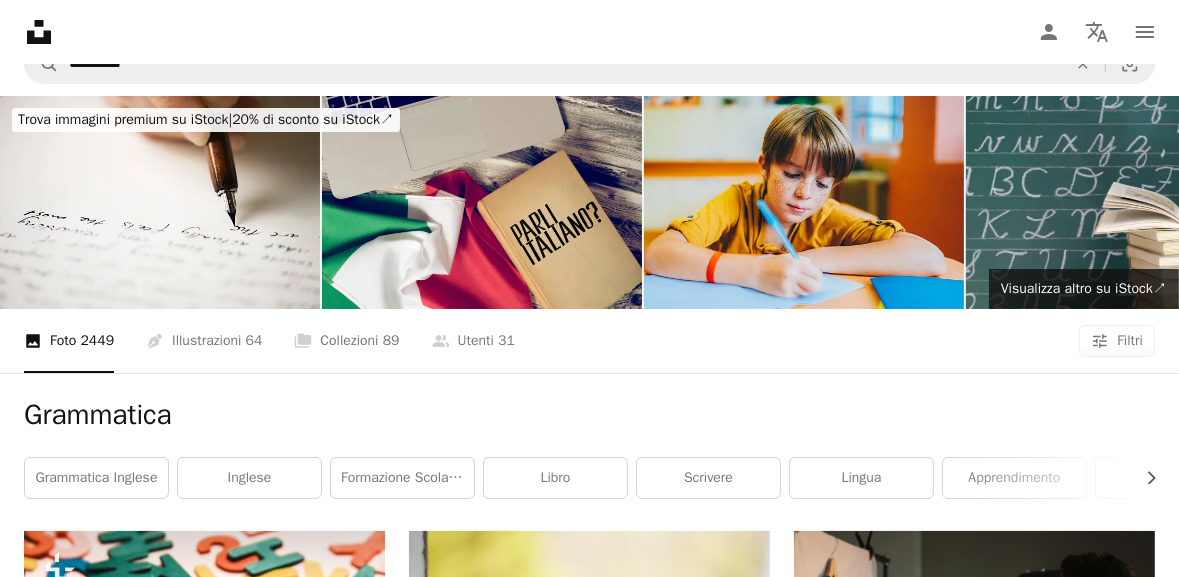 scroll, scrollTop: 0, scrollLeft: 0, axis: both 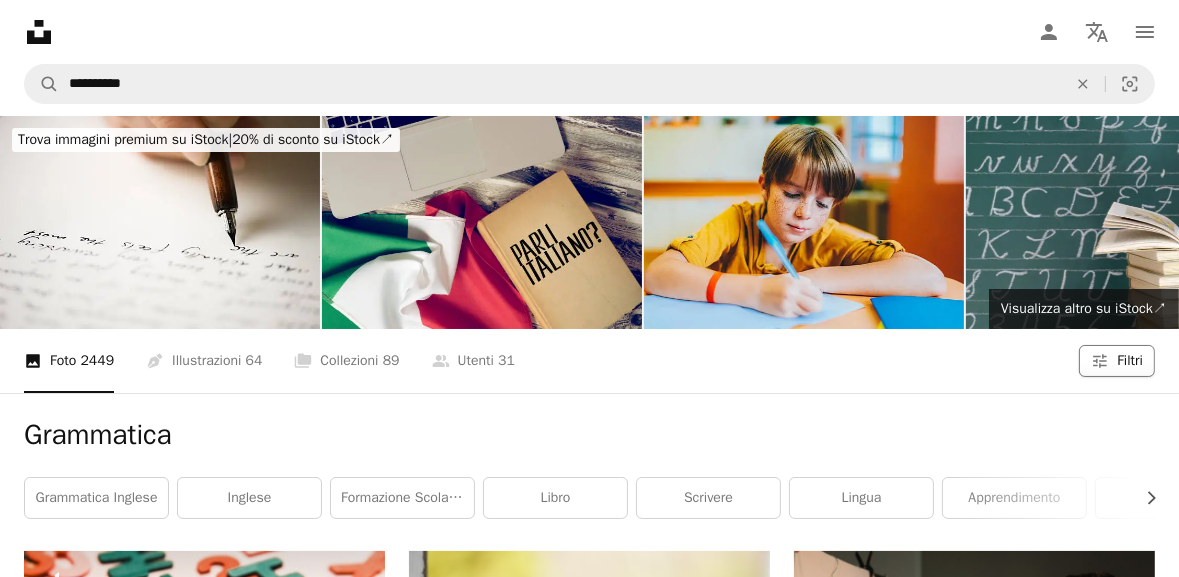 click 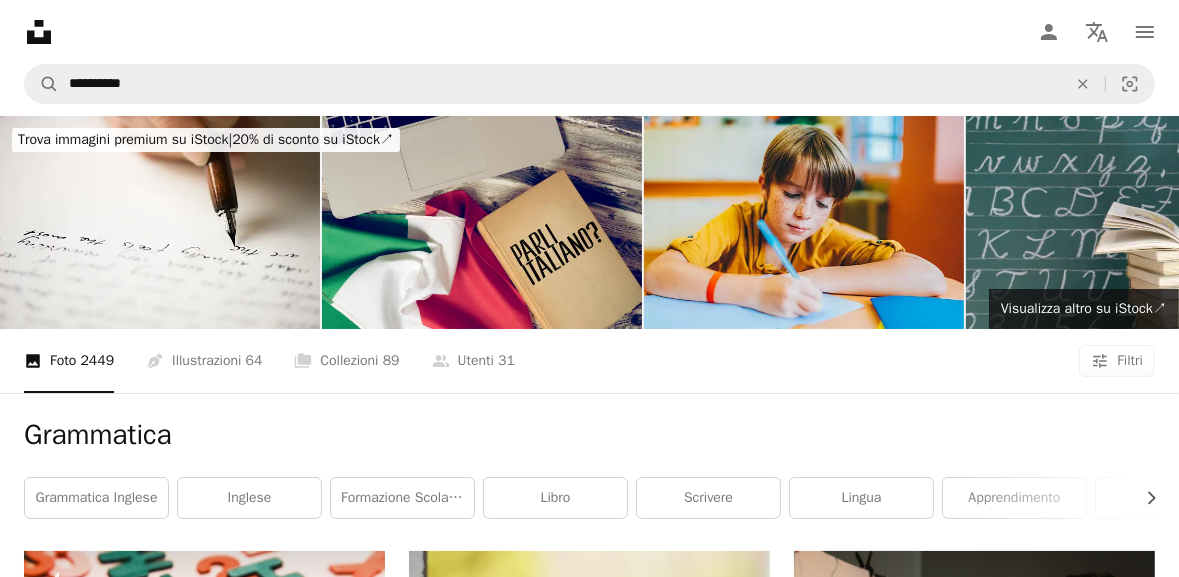 scroll, scrollTop: 215, scrollLeft: 0, axis: vertical 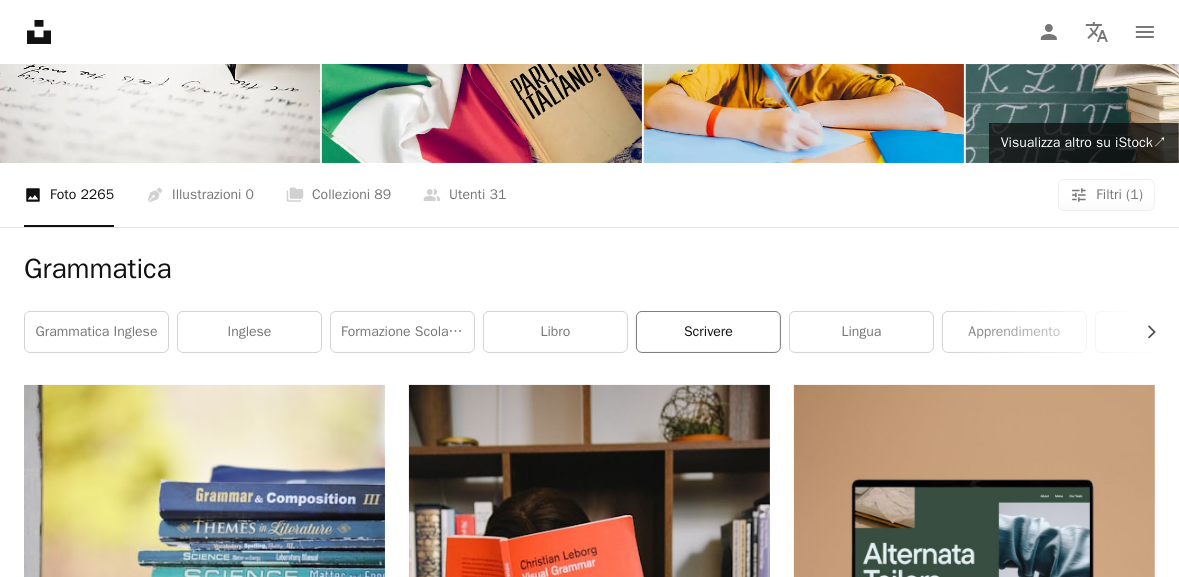 click on "scrivere" at bounding box center (708, 332) 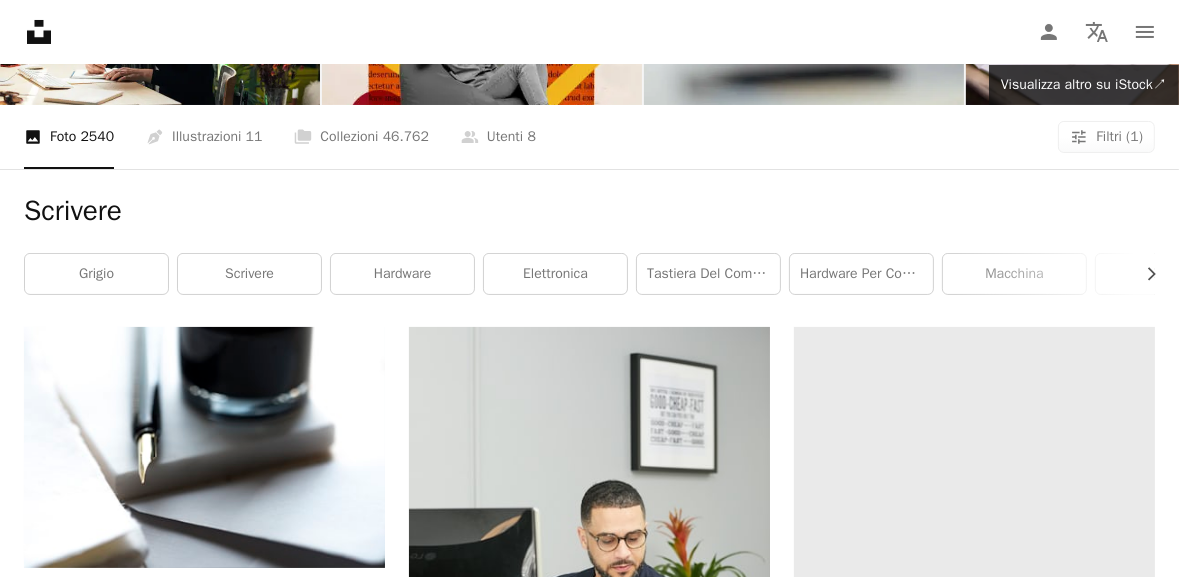 scroll, scrollTop: 240, scrollLeft: 0, axis: vertical 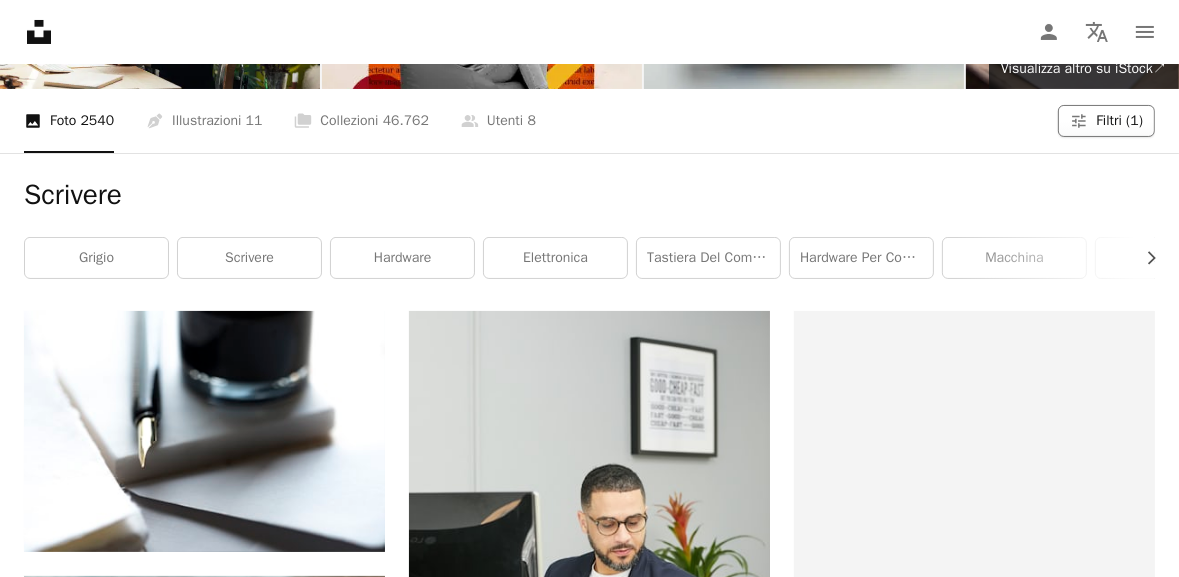 click on "Filtri (1)" at bounding box center [1119, 121] 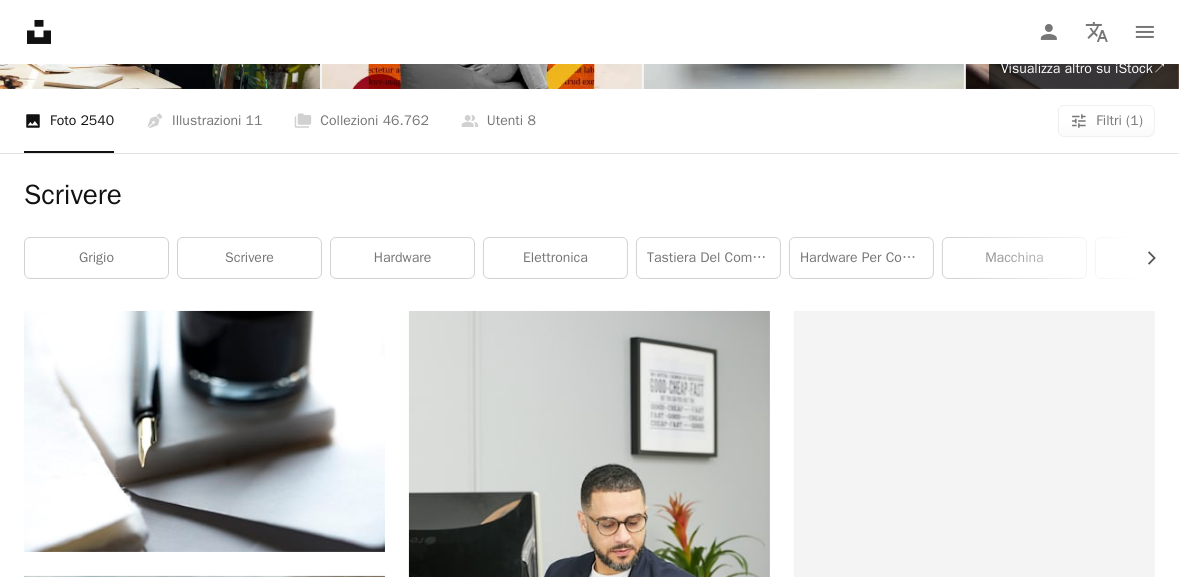 scroll, scrollTop: 128, scrollLeft: 0, axis: vertical 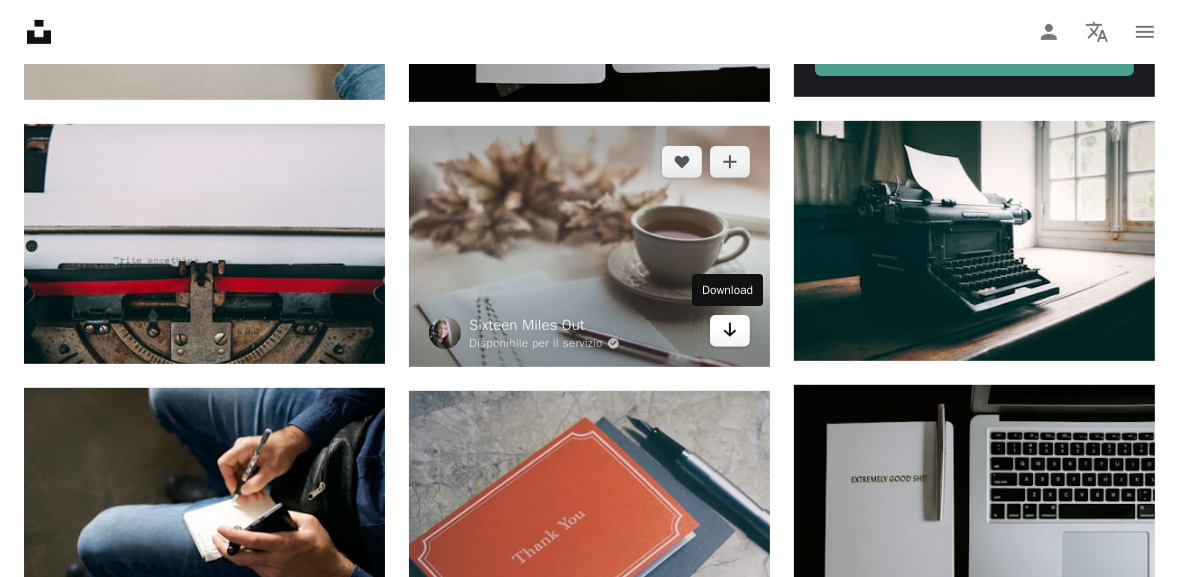 click 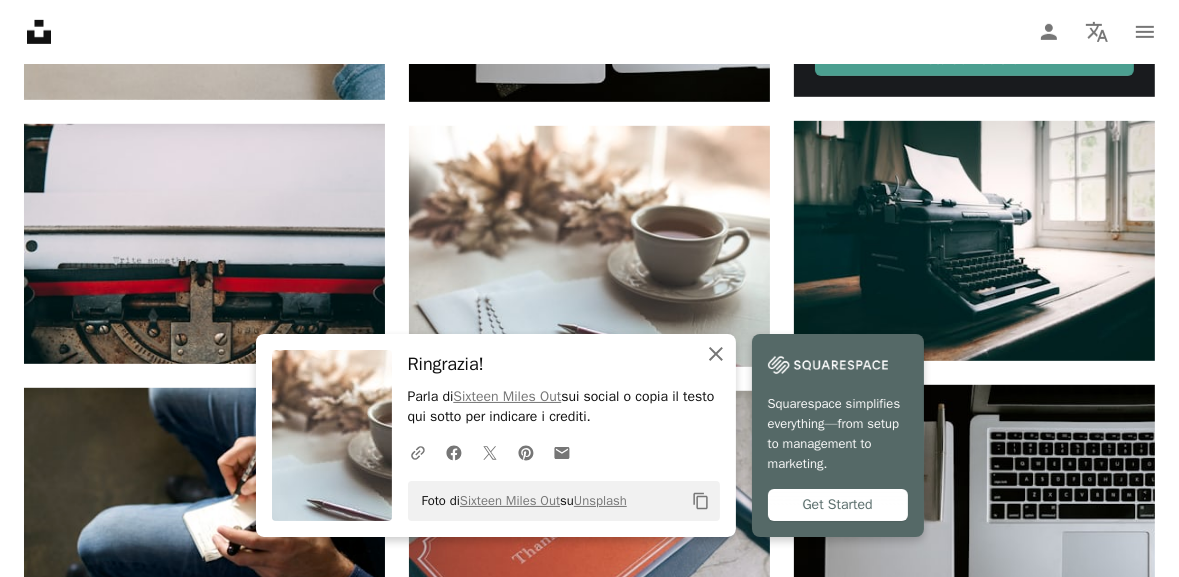 click on "An X shape" 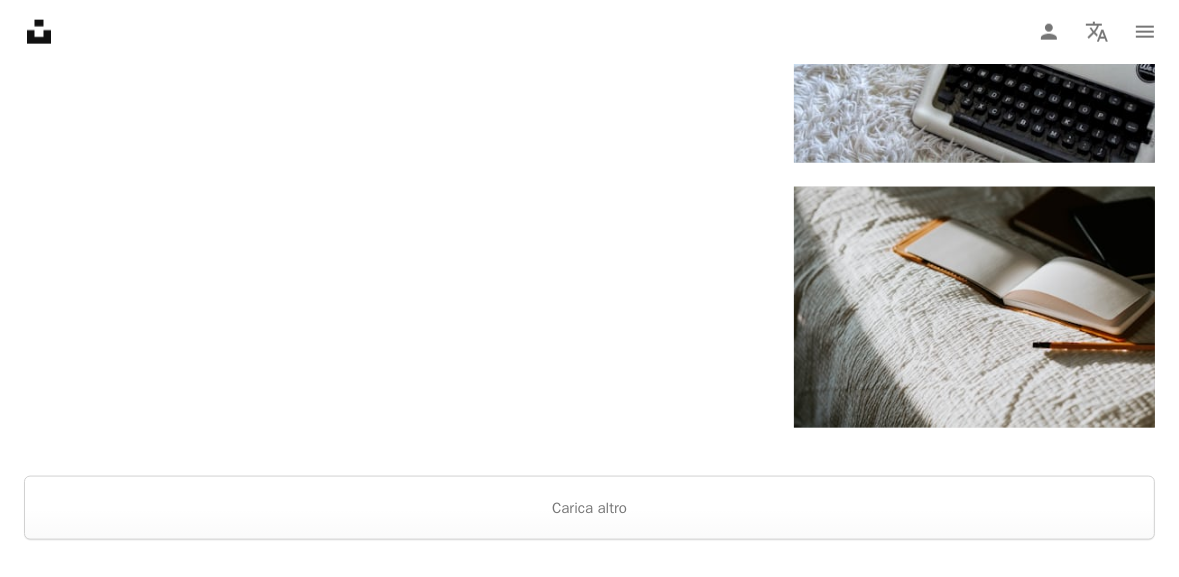 scroll, scrollTop: 2483, scrollLeft: 0, axis: vertical 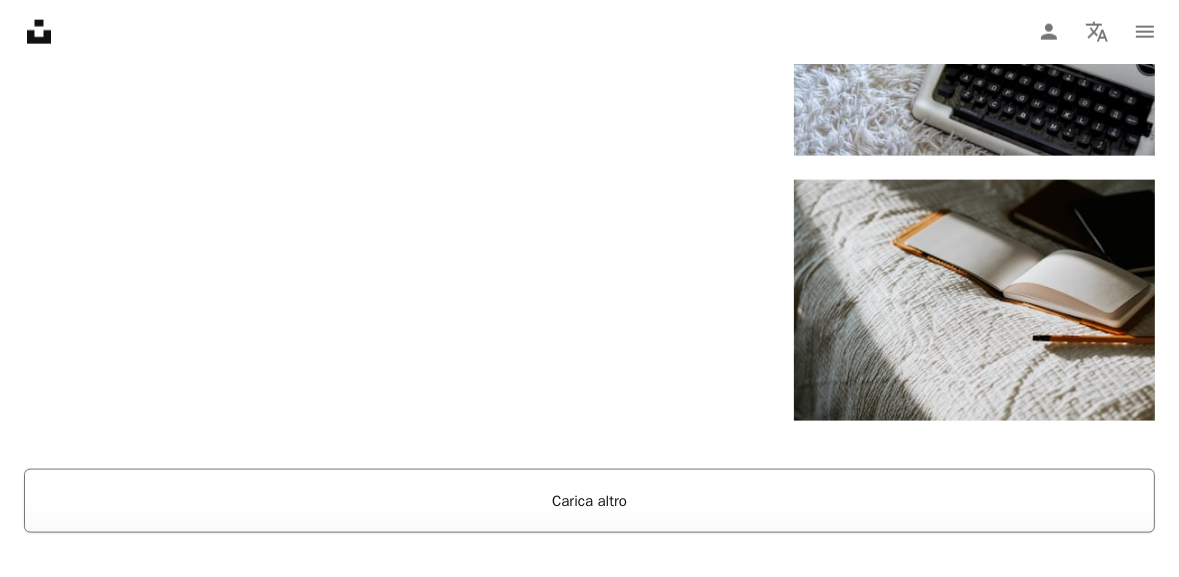 click on "Carica altro" at bounding box center [589, 501] 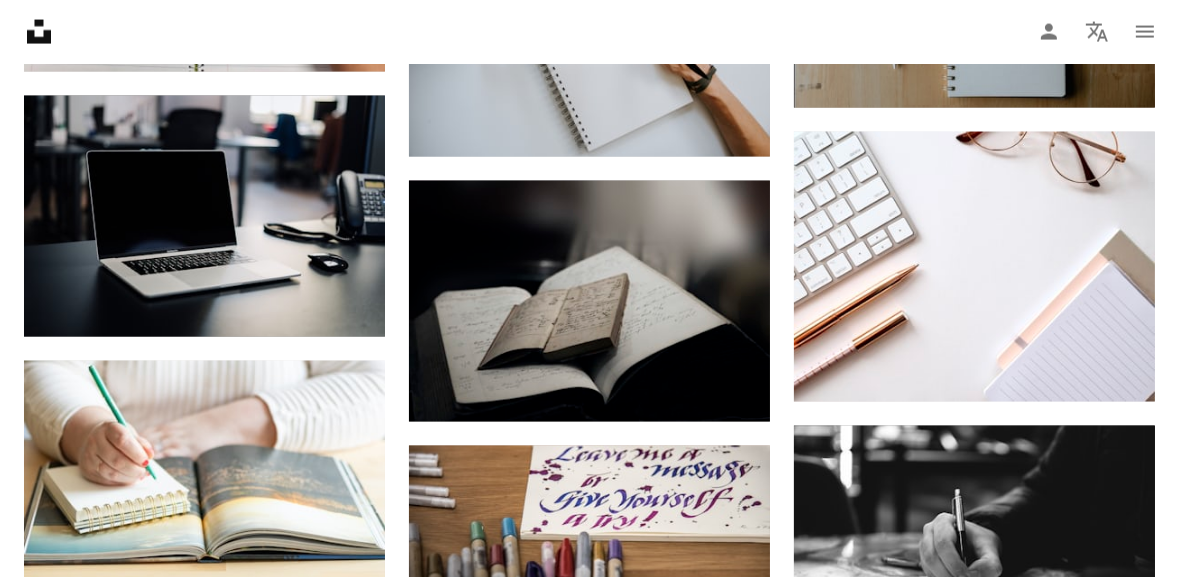 scroll, scrollTop: 10153, scrollLeft: 0, axis: vertical 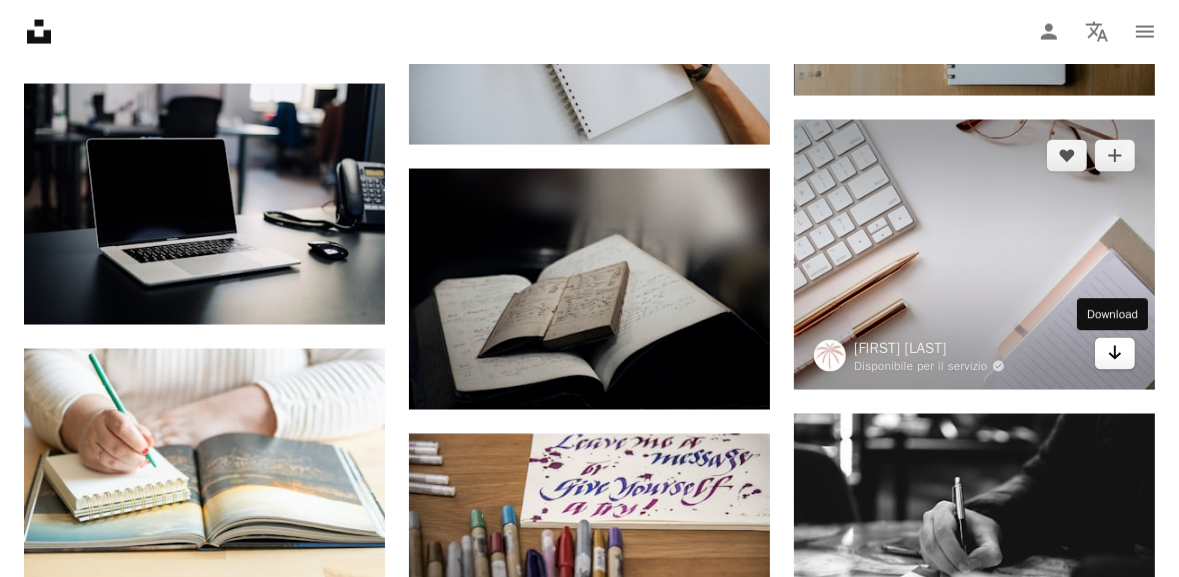 click on "Arrow pointing down" 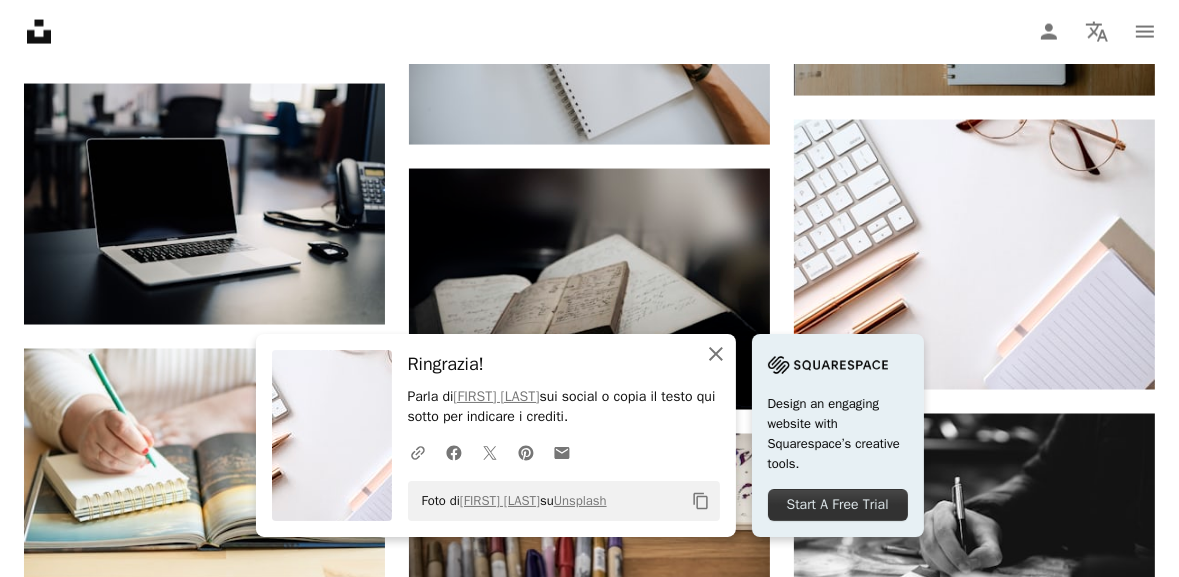 click on "An X shape" 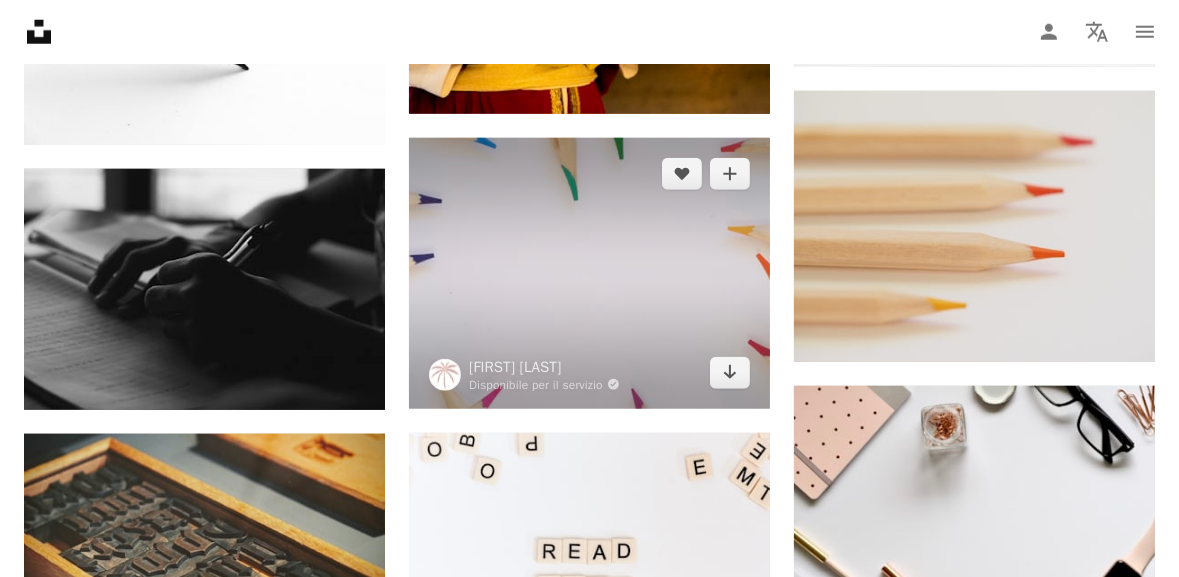 scroll, scrollTop: 16075, scrollLeft: 0, axis: vertical 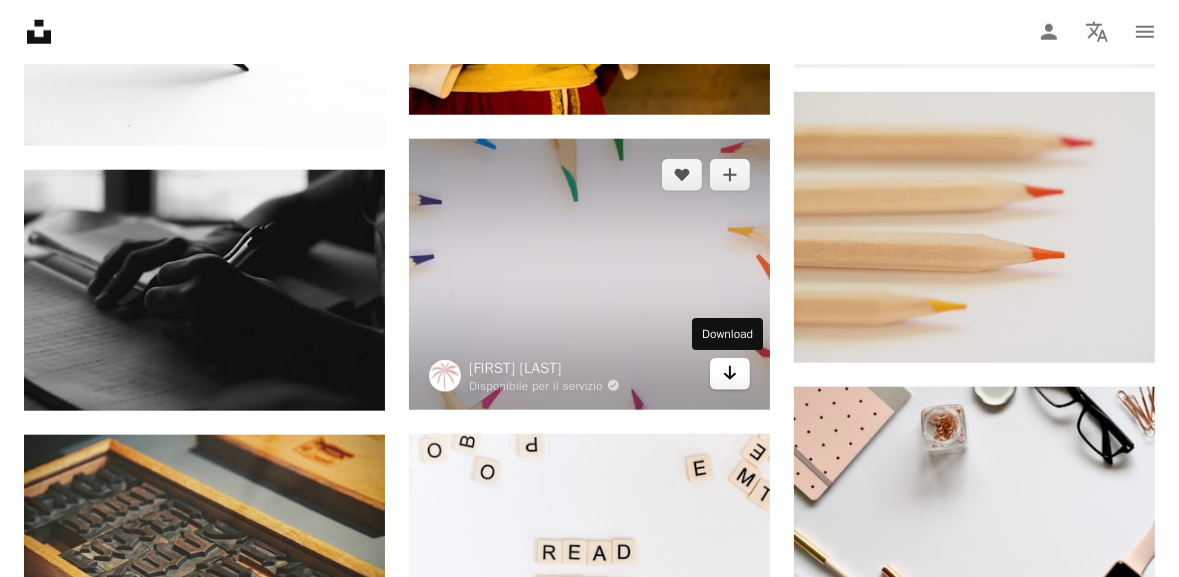 click 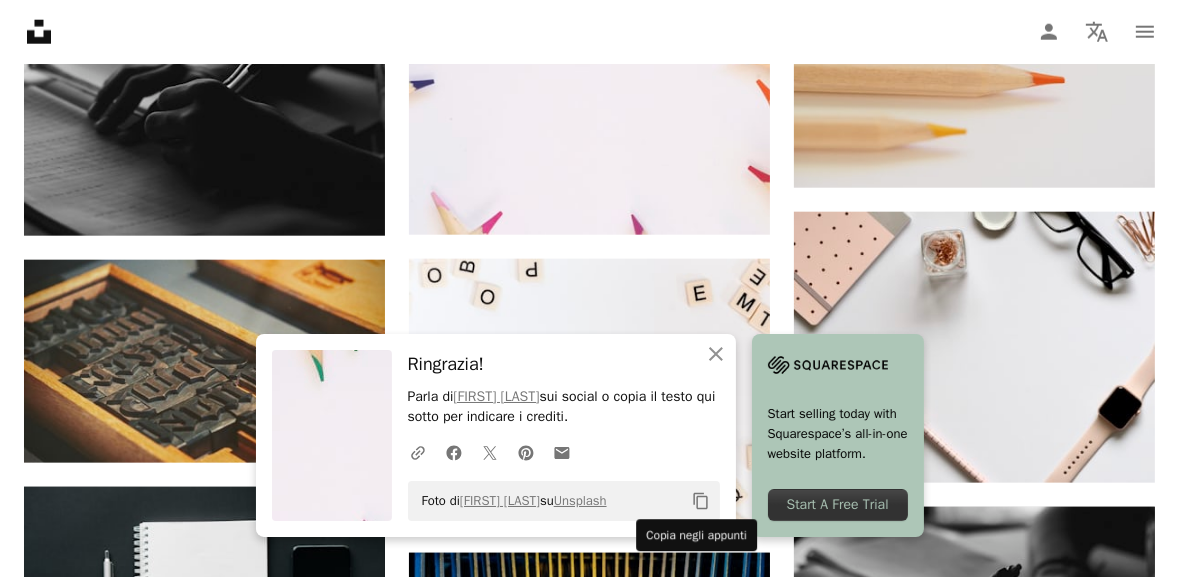 scroll, scrollTop: 16253, scrollLeft: 0, axis: vertical 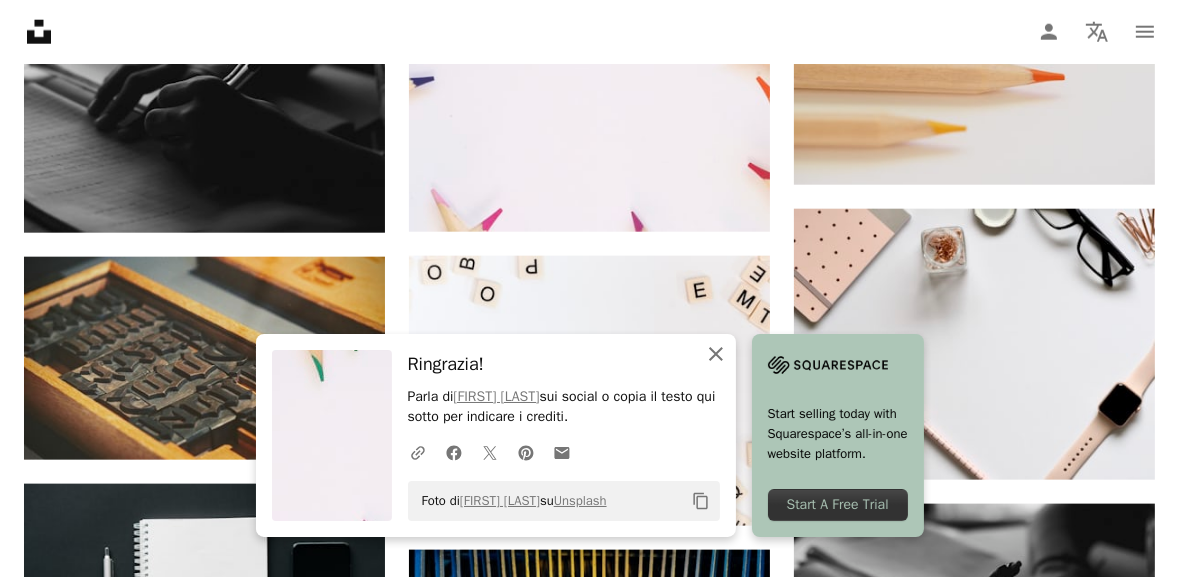 click 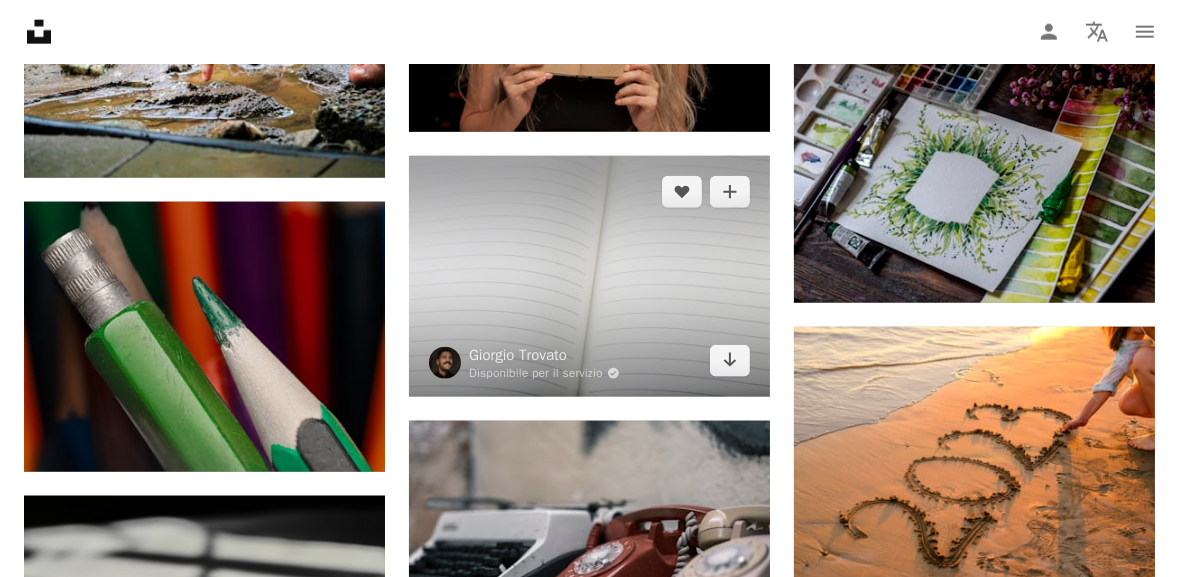 scroll, scrollTop: 23538, scrollLeft: 0, axis: vertical 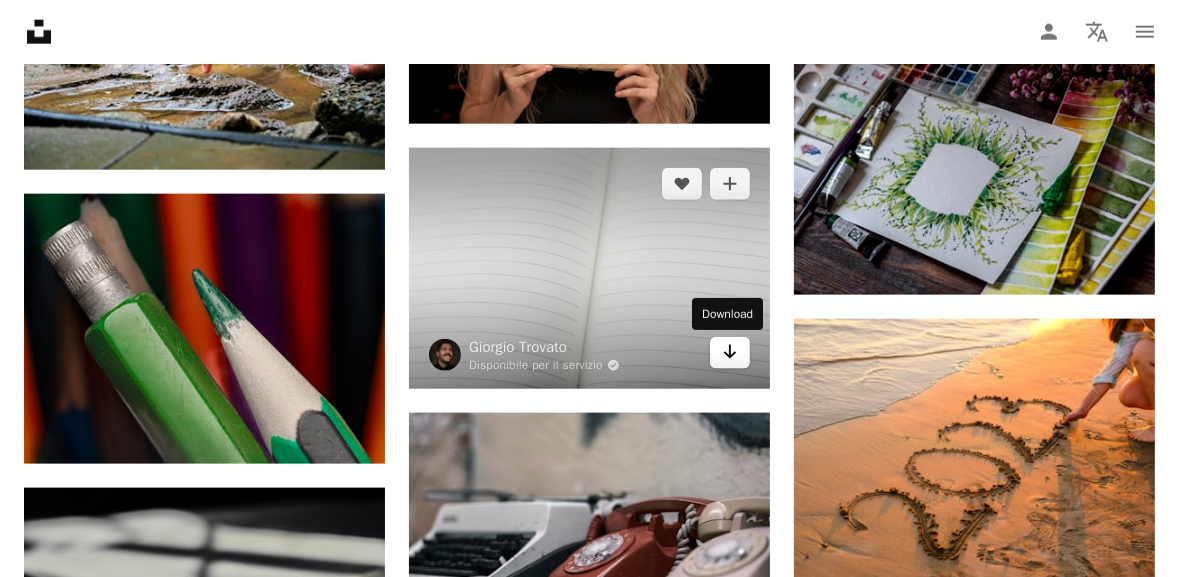 click on "Arrow pointing down" 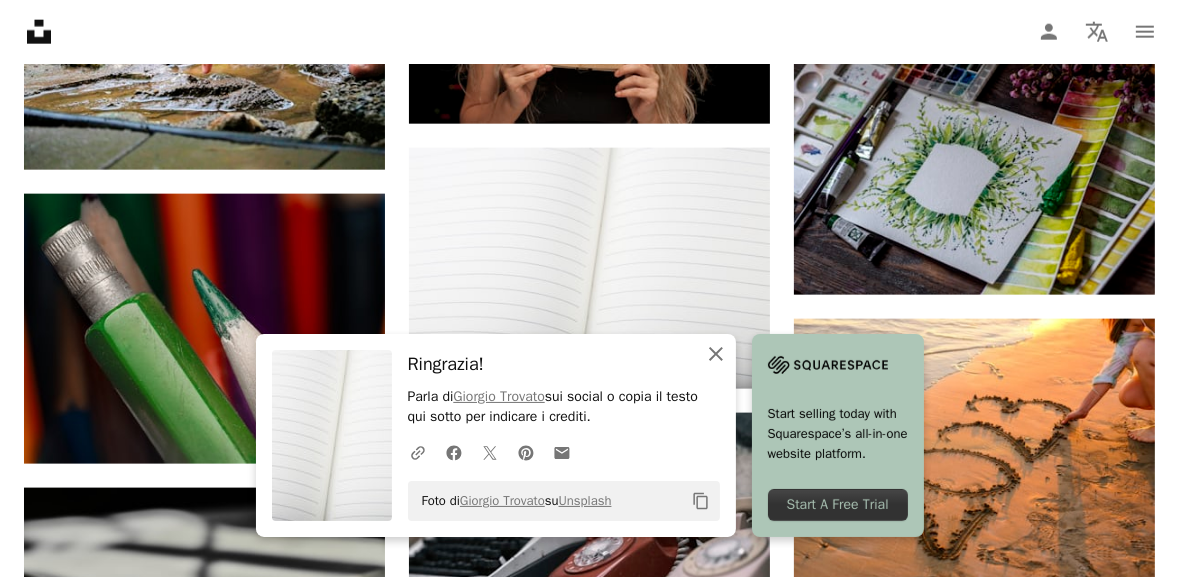 click on "An X shape" 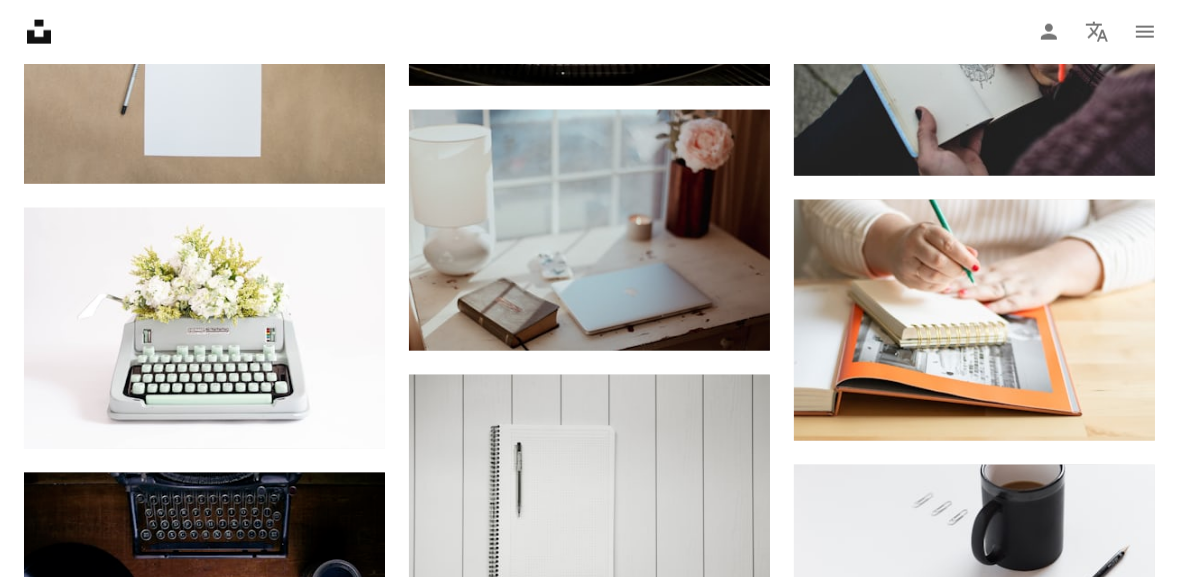 scroll, scrollTop: 37879, scrollLeft: 0, axis: vertical 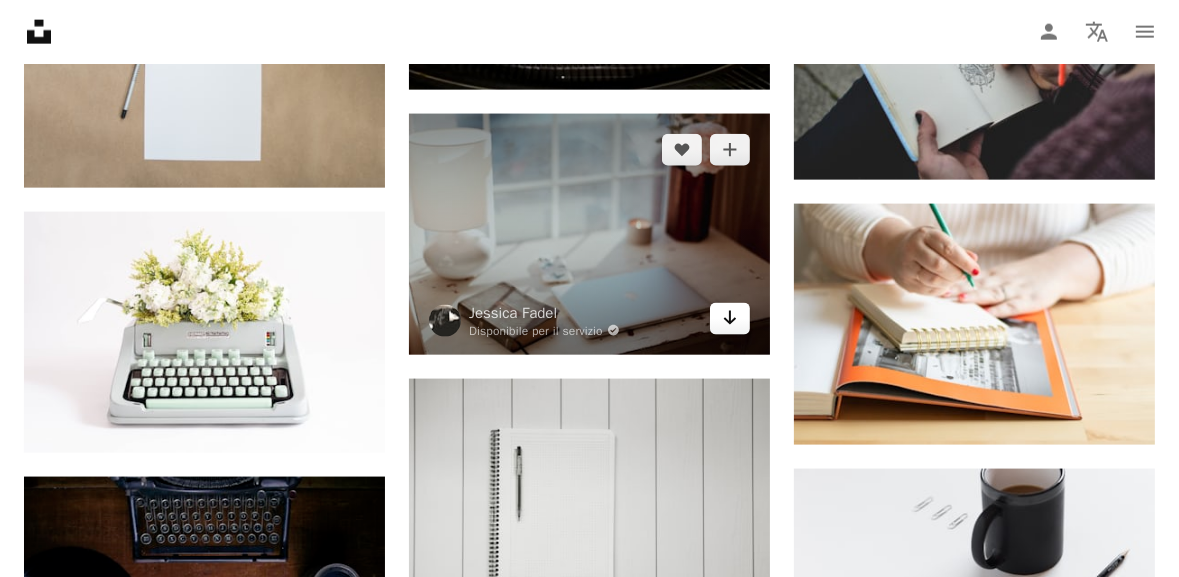 click on "Arrow pointing down" at bounding box center [730, 319] 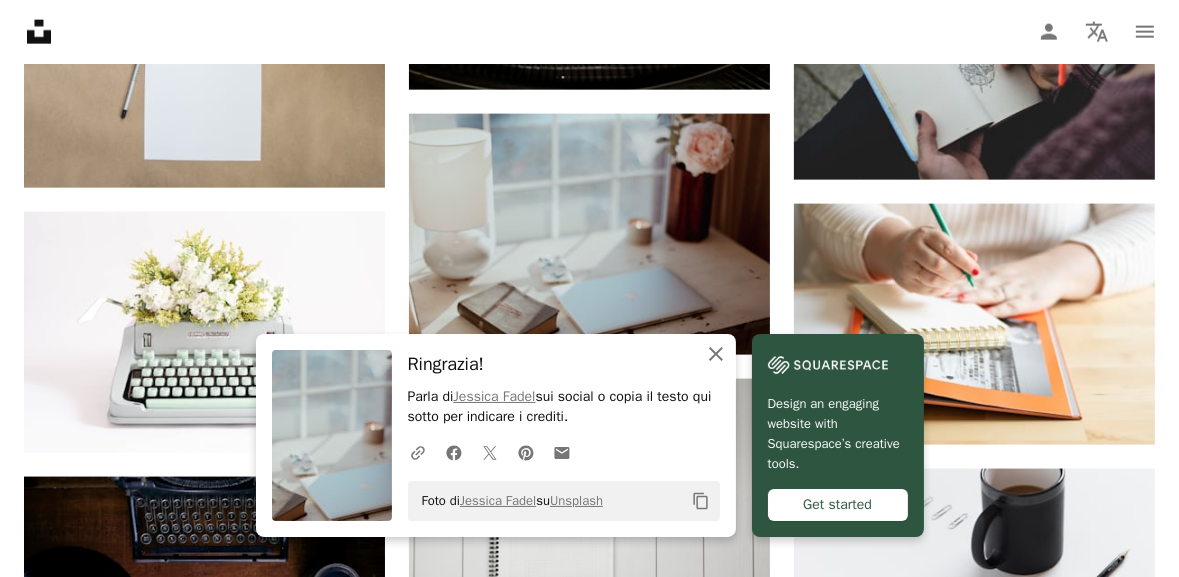 click 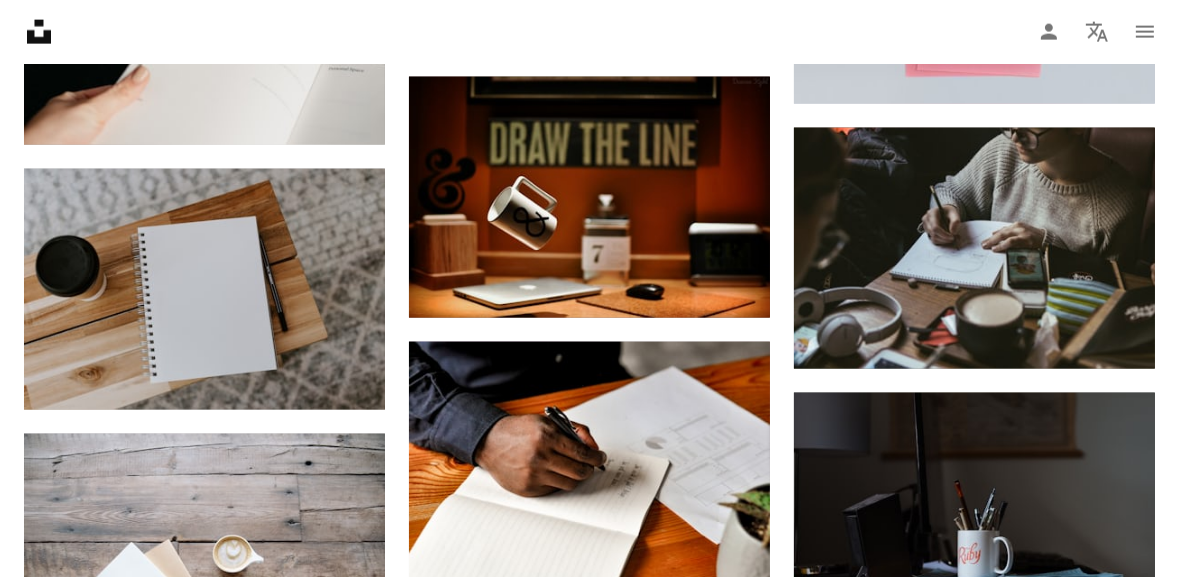scroll, scrollTop: 45090, scrollLeft: 0, axis: vertical 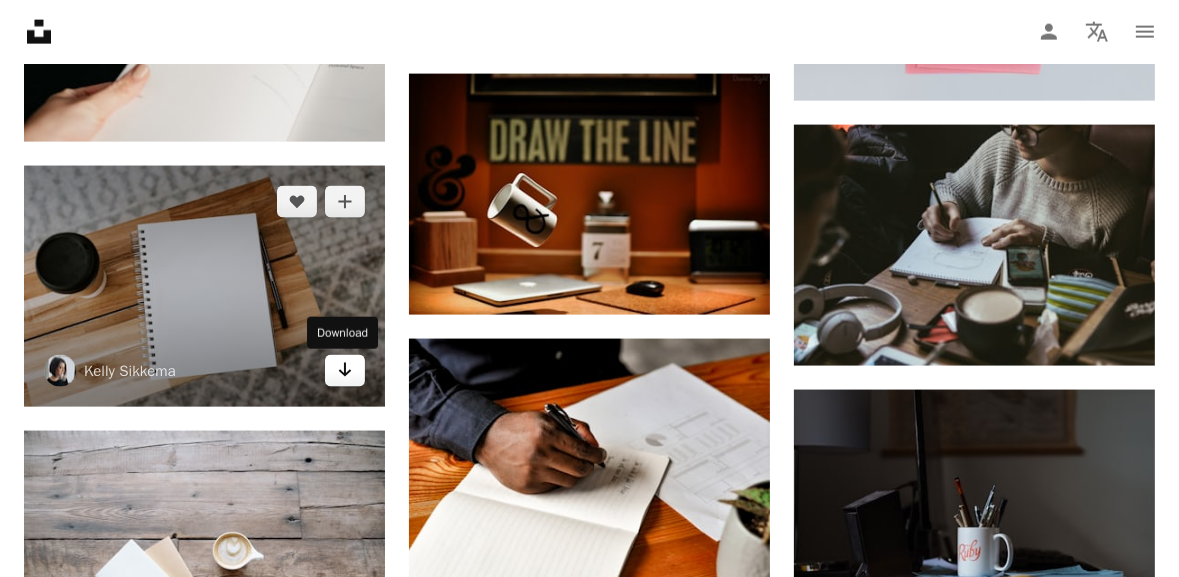click 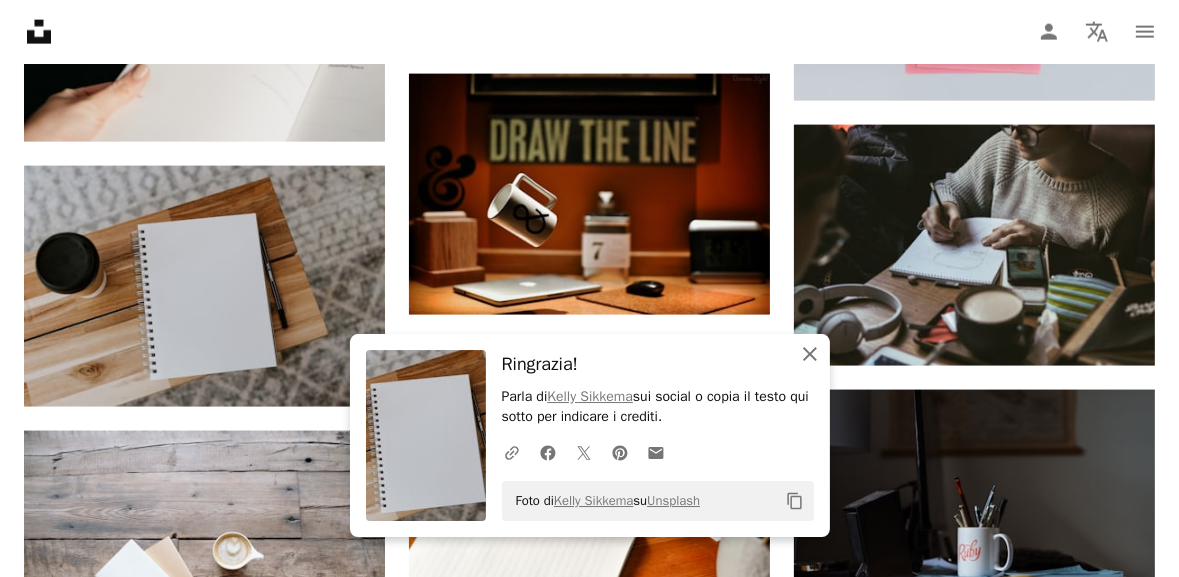 click on "An X shape" 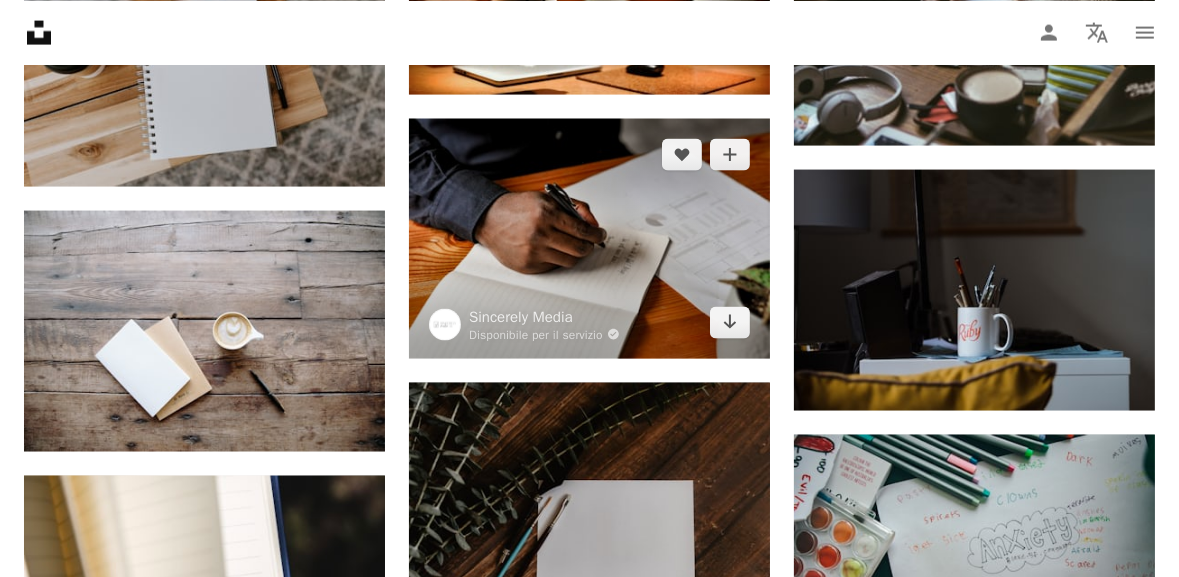 scroll, scrollTop: 45308, scrollLeft: 0, axis: vertical 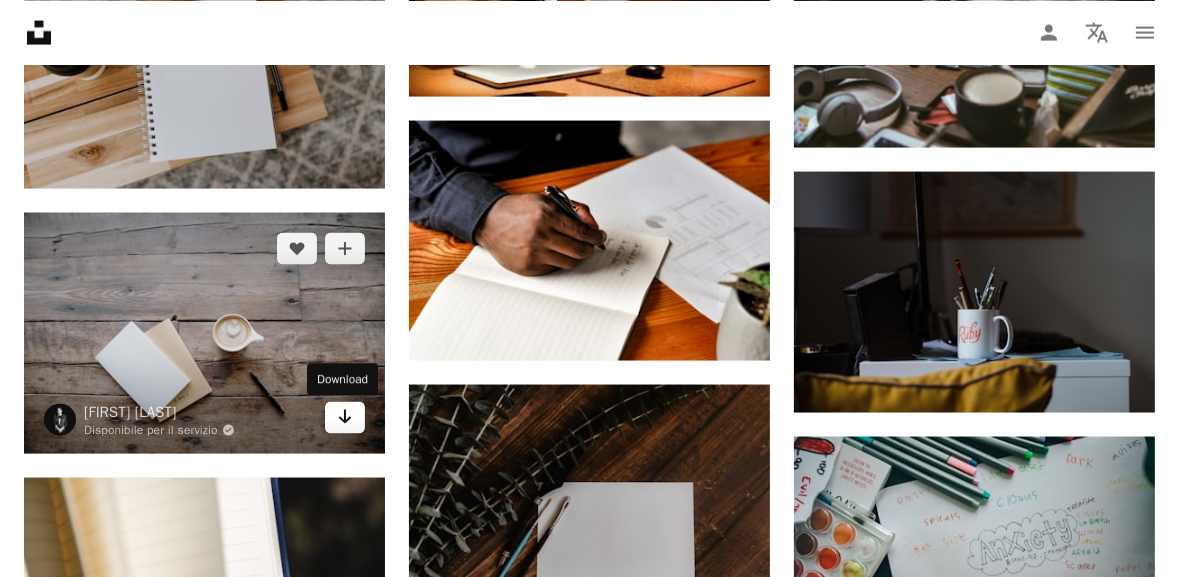 click on "Arrow pointing down" 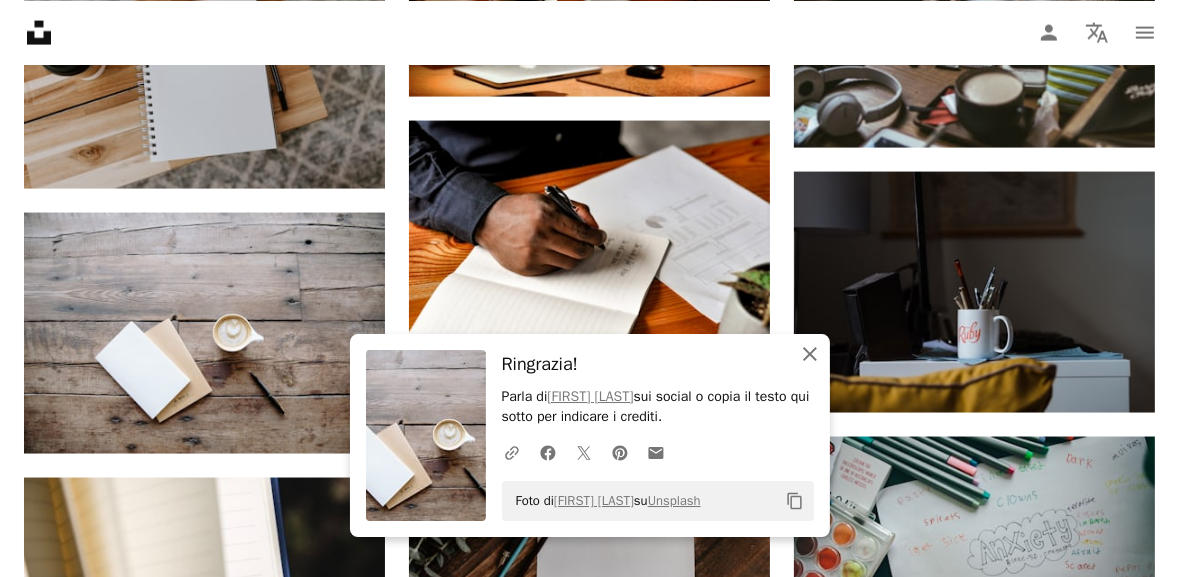 click 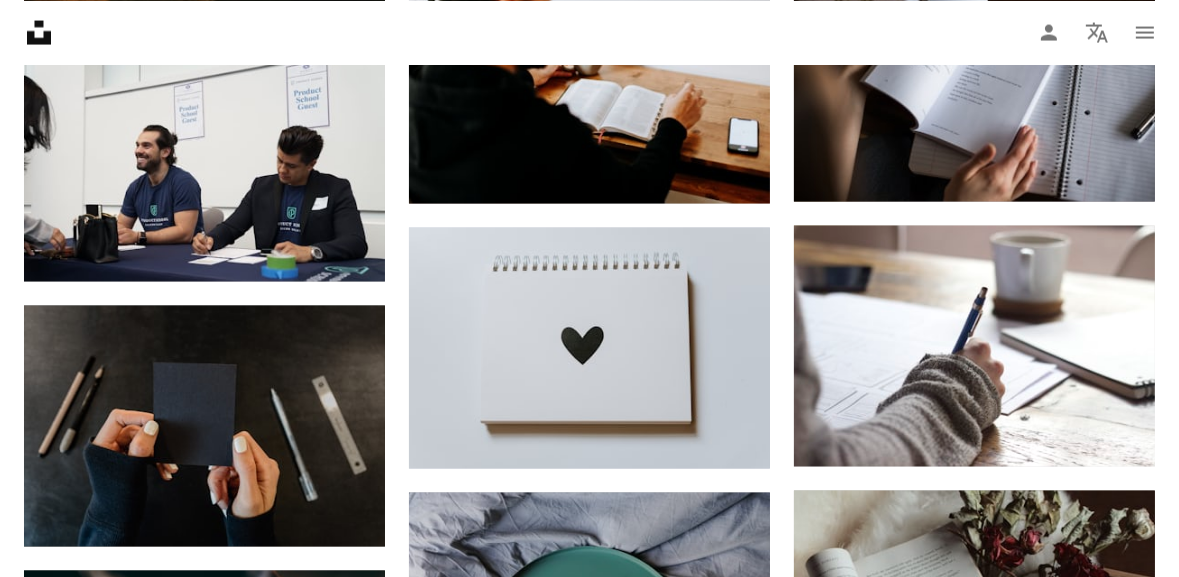 scroll, scrollTop: 52629, scrollLeft: 0, axis: vertical 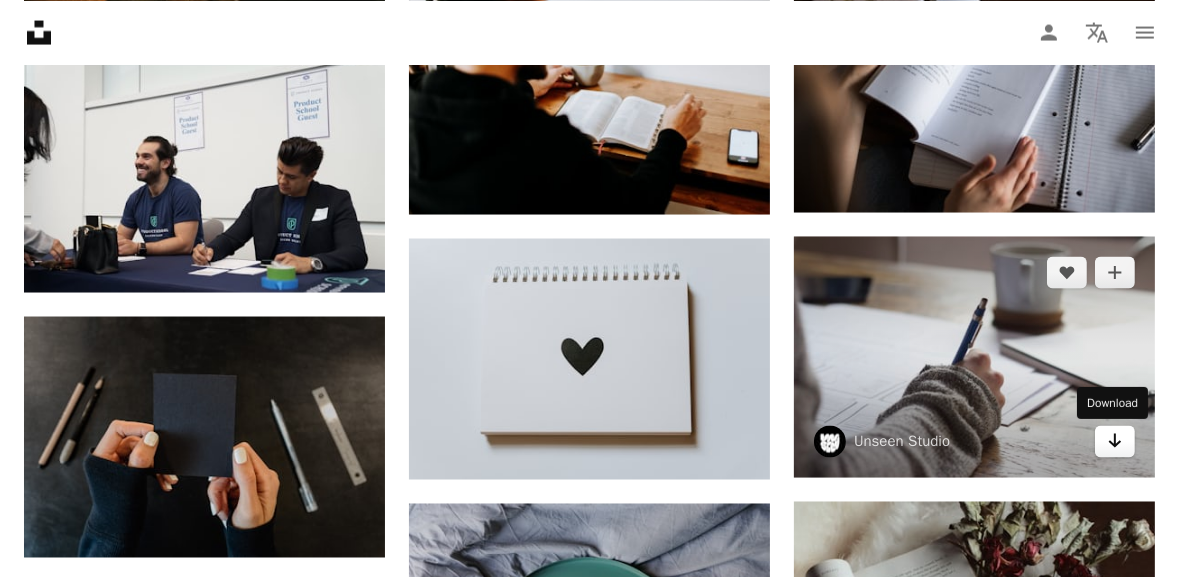 click on "Arrow pointing down" 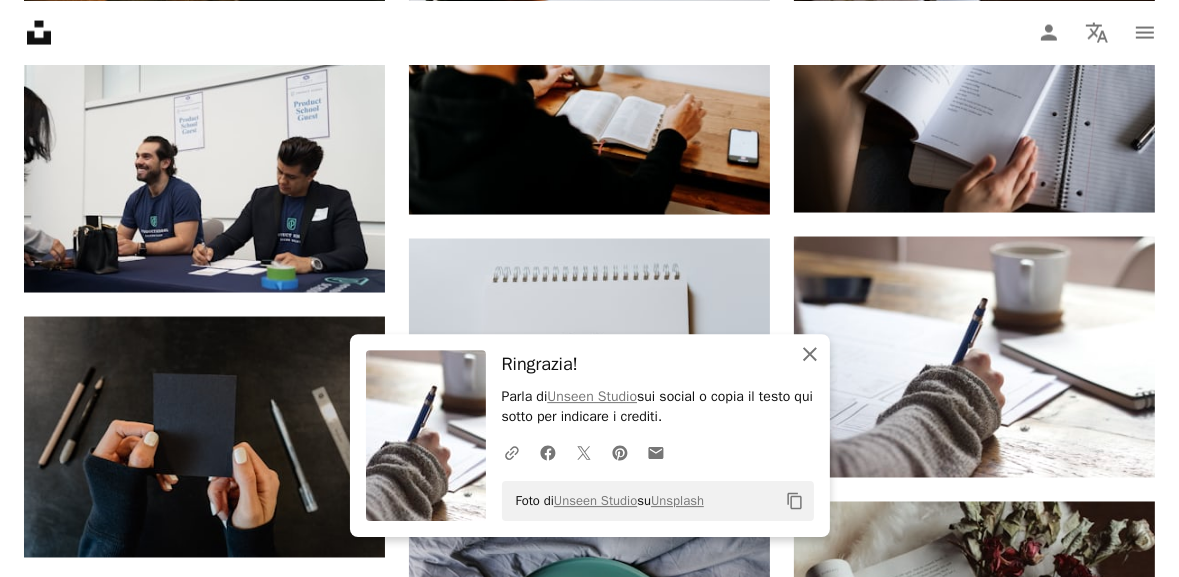click on "An X shape" 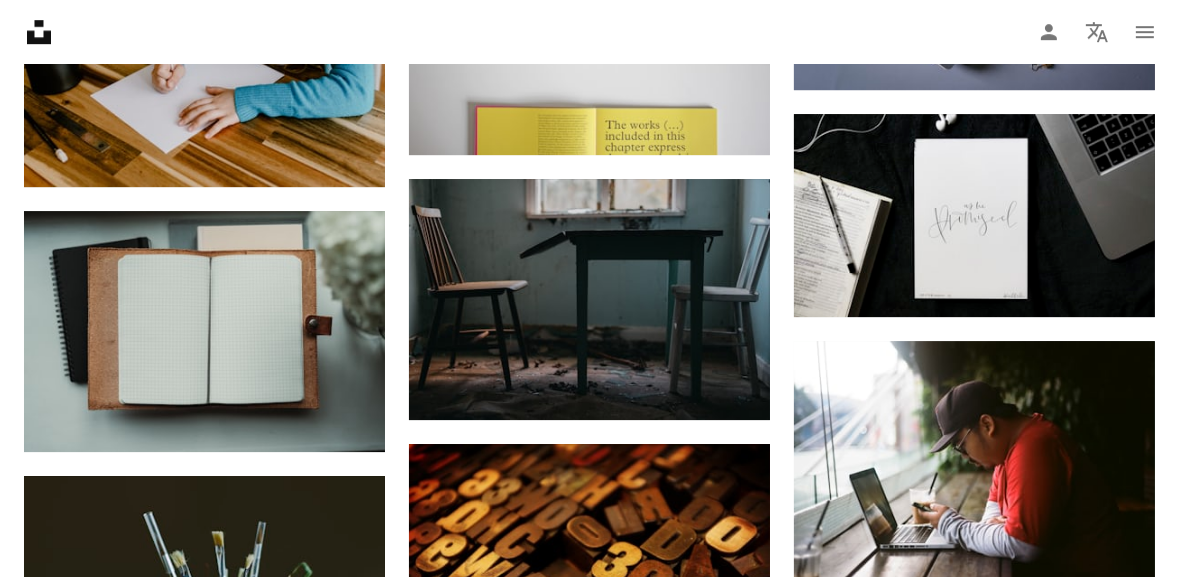 scroll, scrollTop: 55389, scrollLeft: 0, axis: vertical 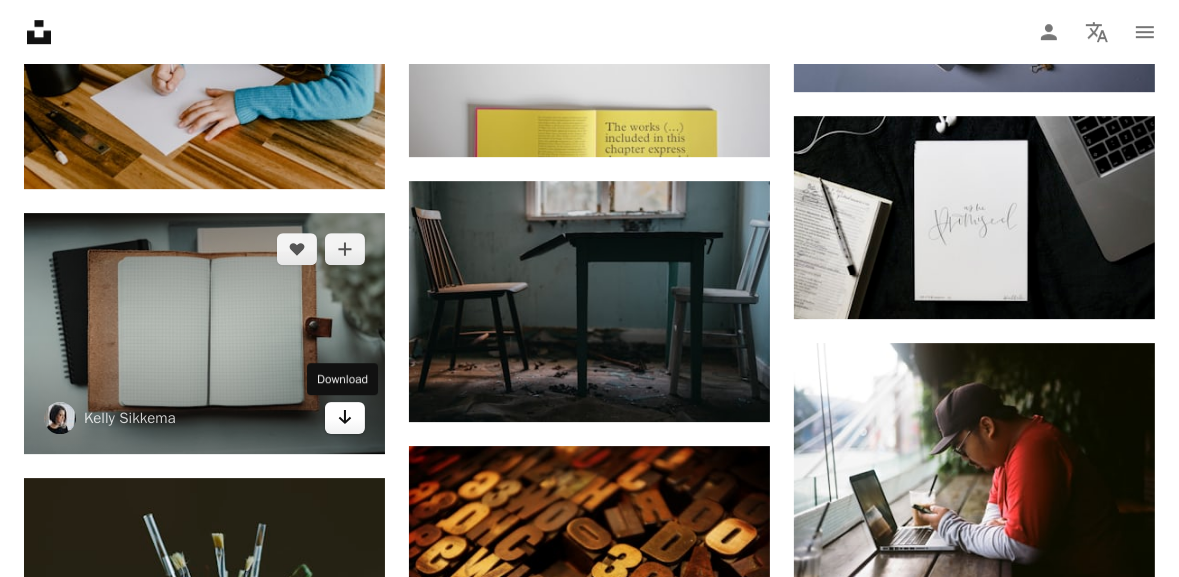 click on "Arrow pointing down" 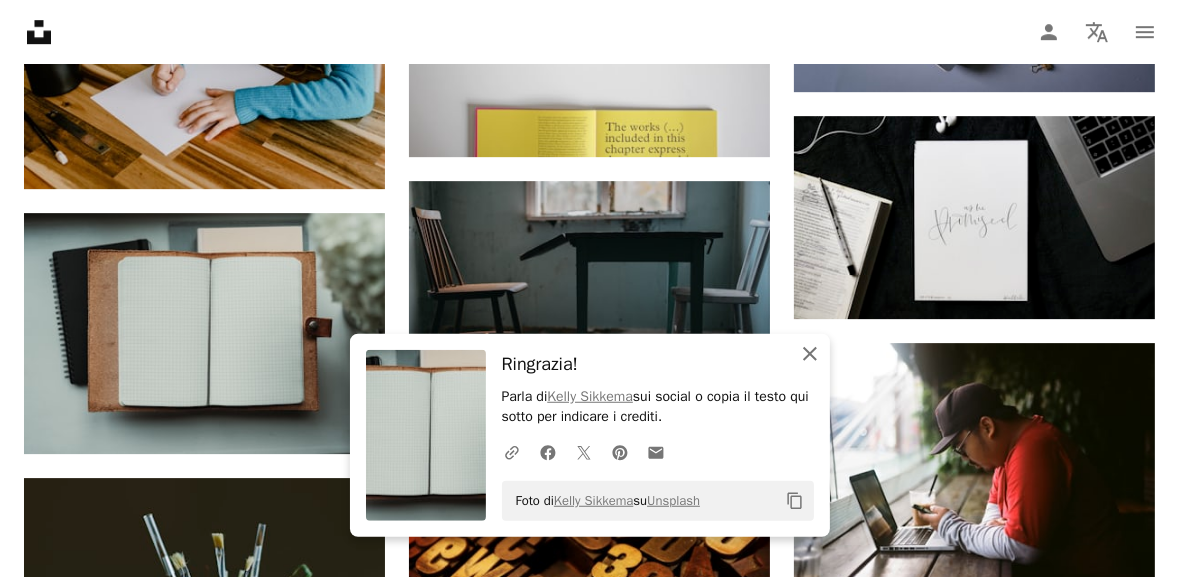 click 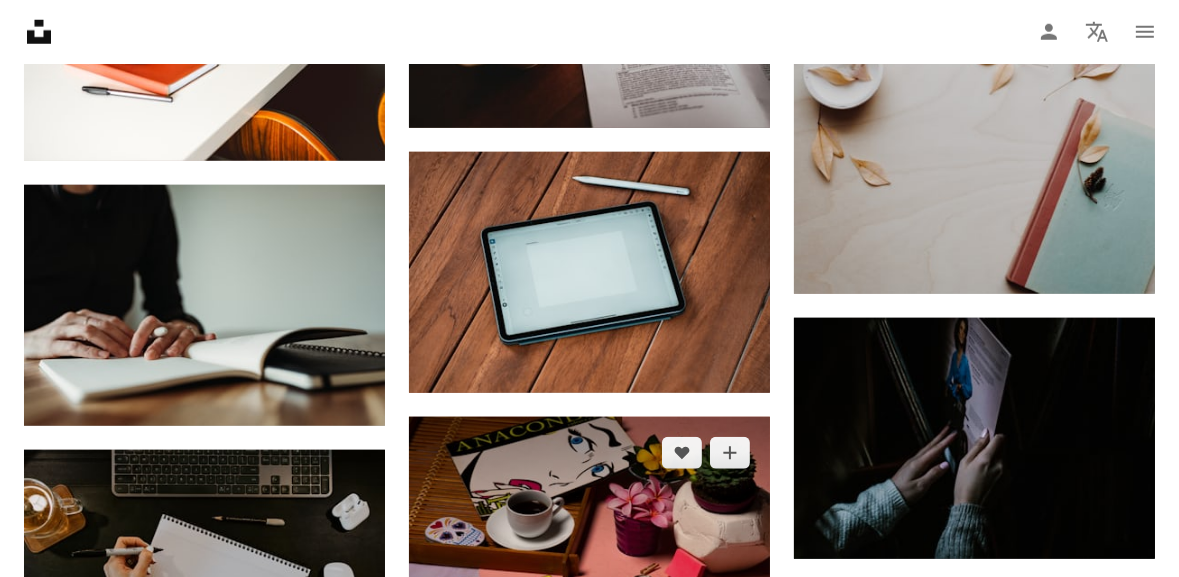 scroll, scrollTop: 58348, scrollLeft: 0, axis: vertical 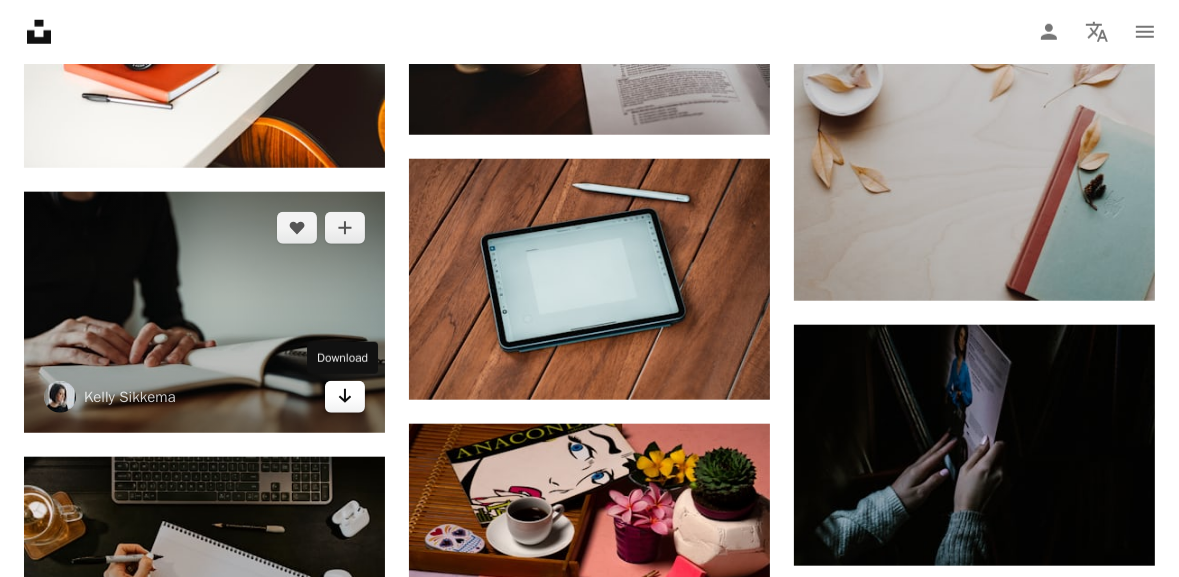 click on "Arrow pointing down" 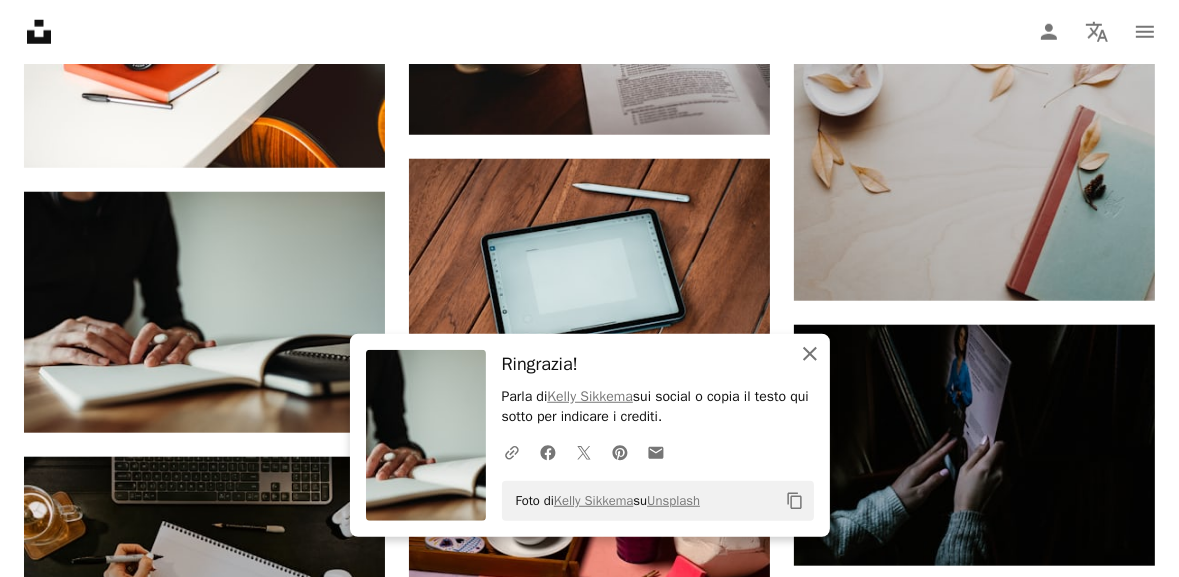 click on "An X shape" 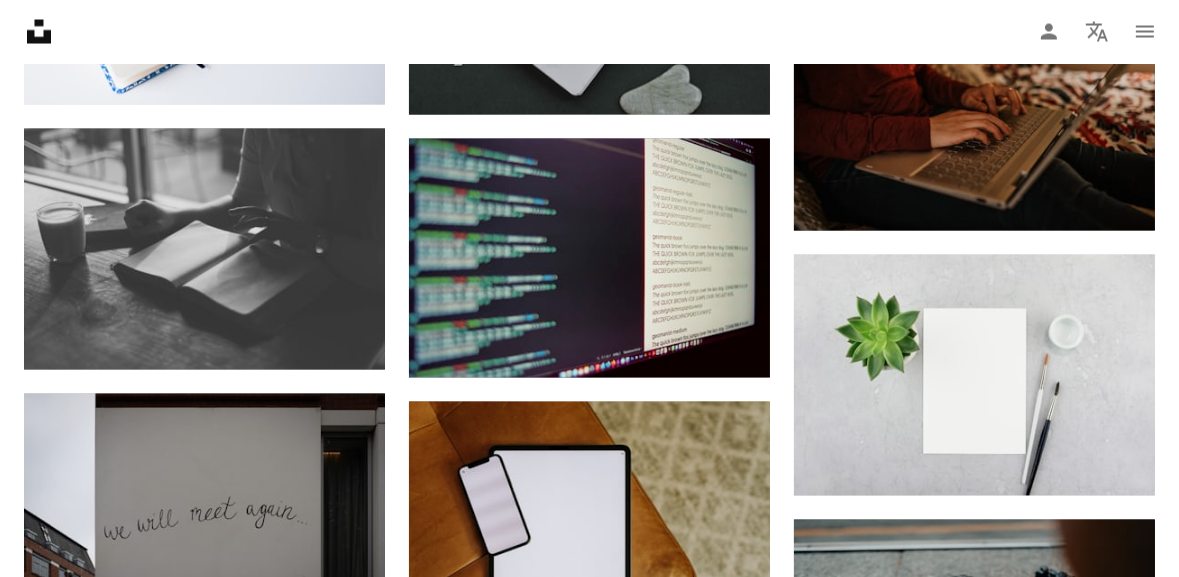 scroll, scrollTop: 60007, scrollLeft: 0, axis: vertical 